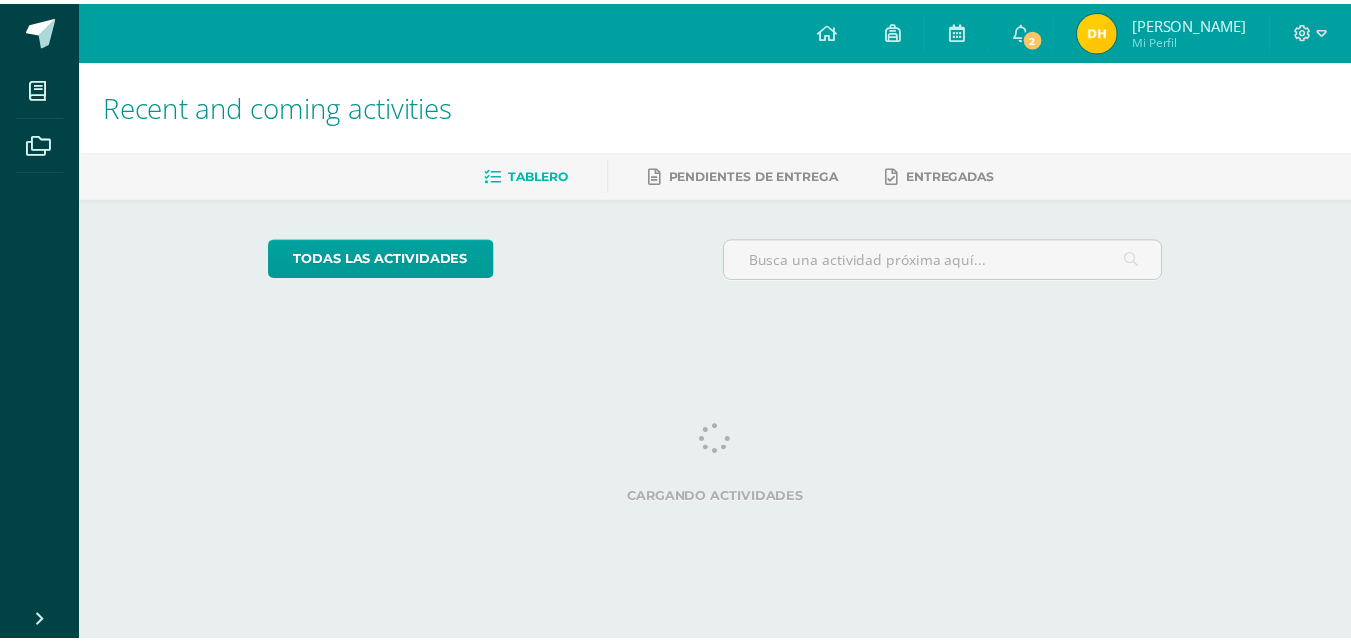 scroll, scrollTop: 0, scrollLeft: 0, axis: both 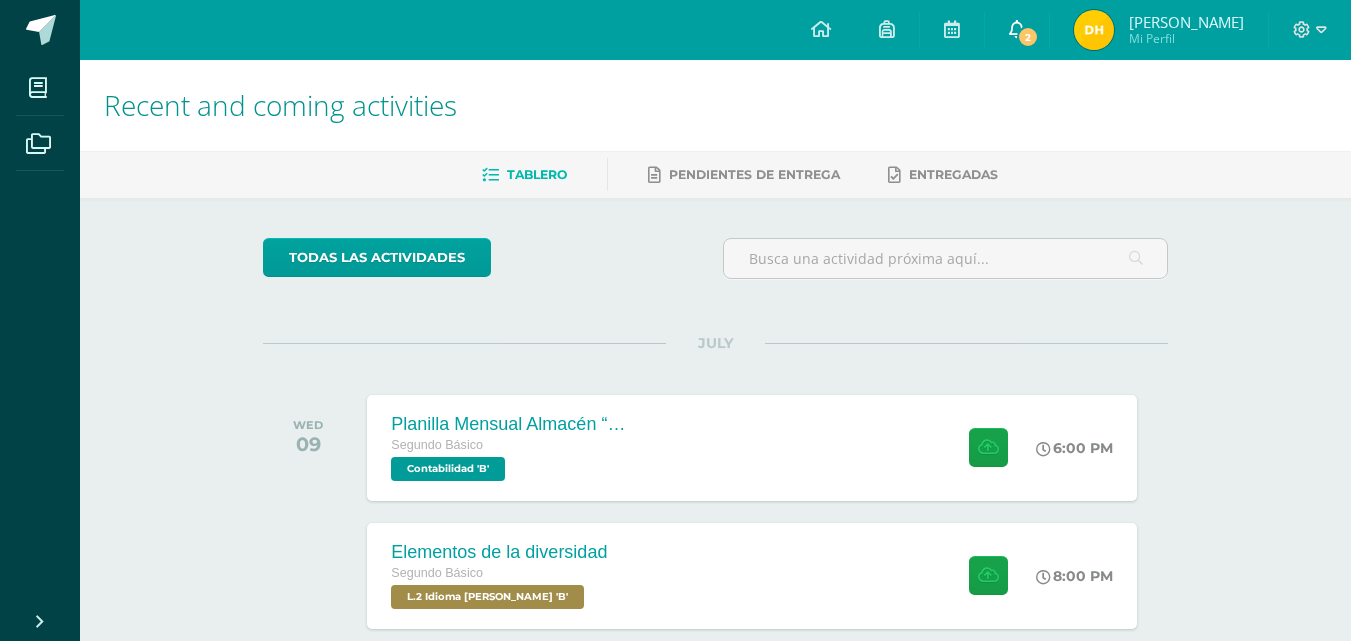 click on "2" at bounding box center [1028, 37] 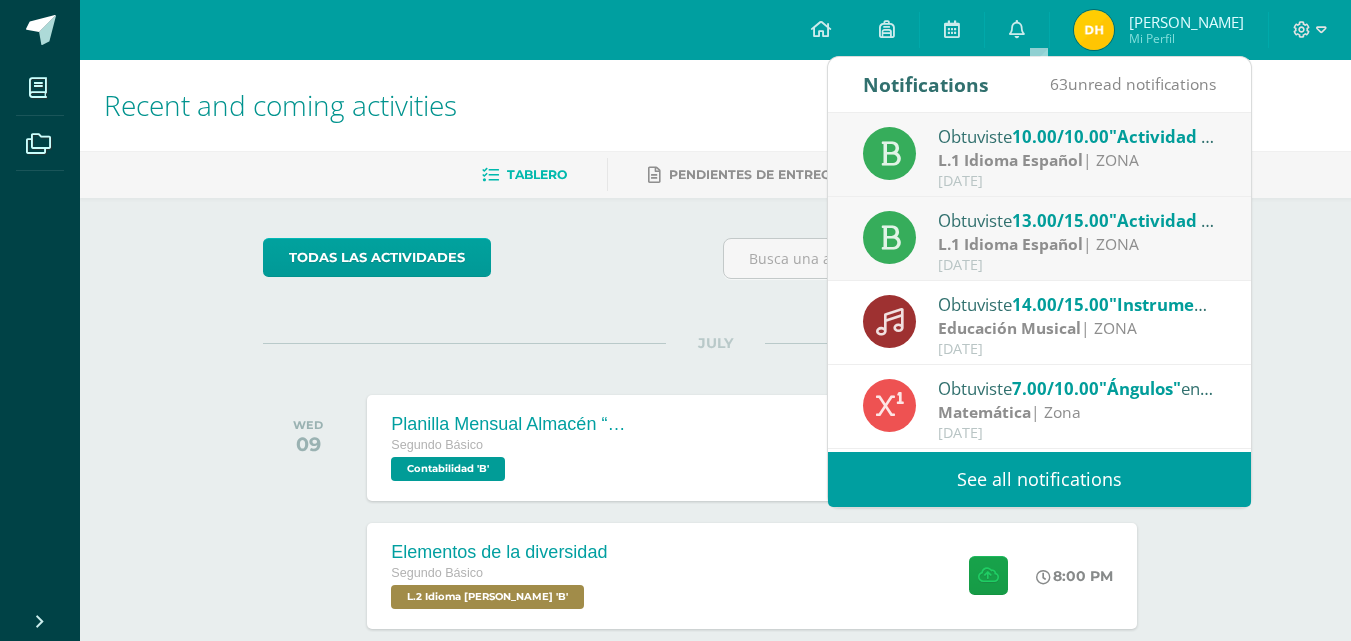 click on "L.1 Idioma Español" at bounding box center [1010, 244] 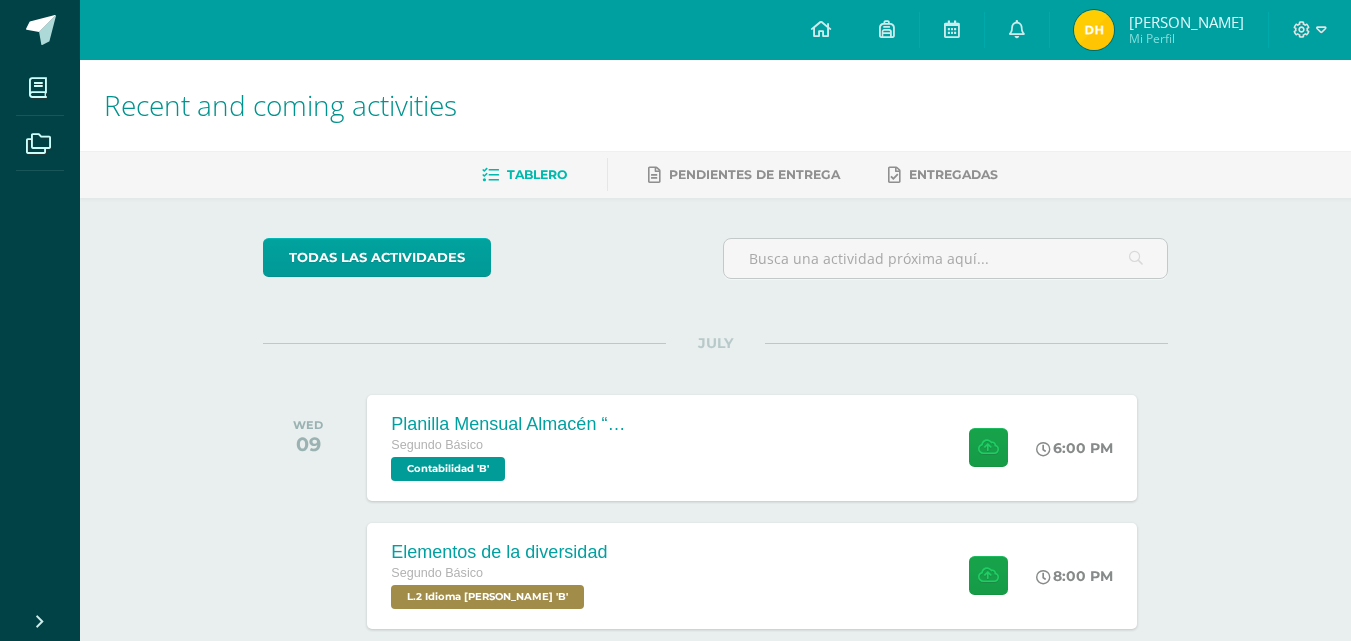 click on "Recent and coming activities
Tablero
Pendientes de entrega
Entregadas
todas las Actividades
You don’t have any activities
Check the rest of the periods or go out and enjoy the sun
JULY
WED
09
Planilla Mensual Almacén “La Luna”
Segundo Básico
Contabilidad 'B'" at bounding box center (715, 663) 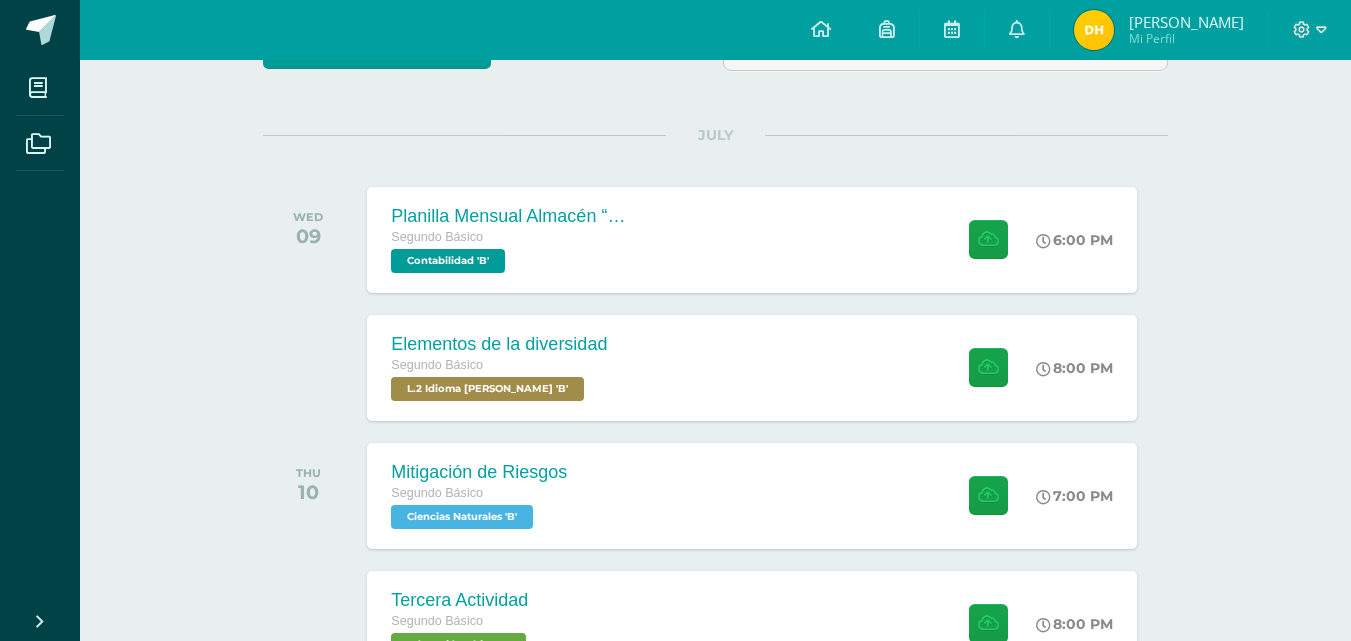 scroll, scrollTop: 200, scrollLeft: 0, axis: vertical 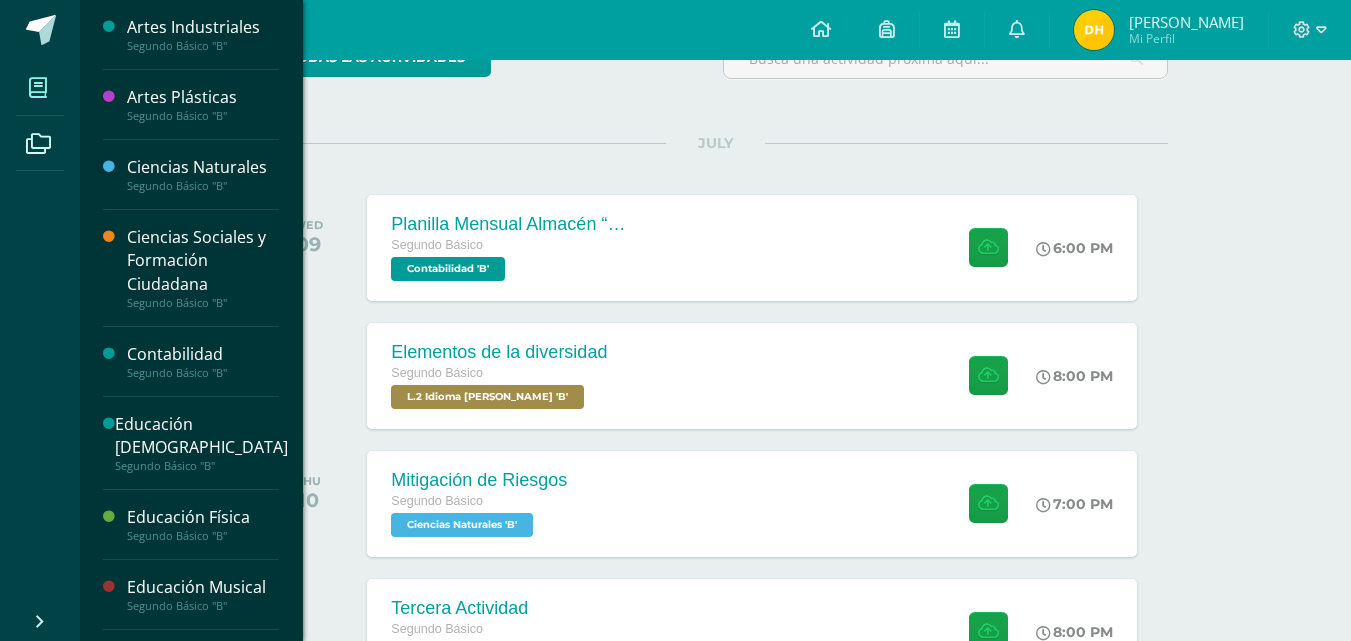 click at bounding box center [38, 87] 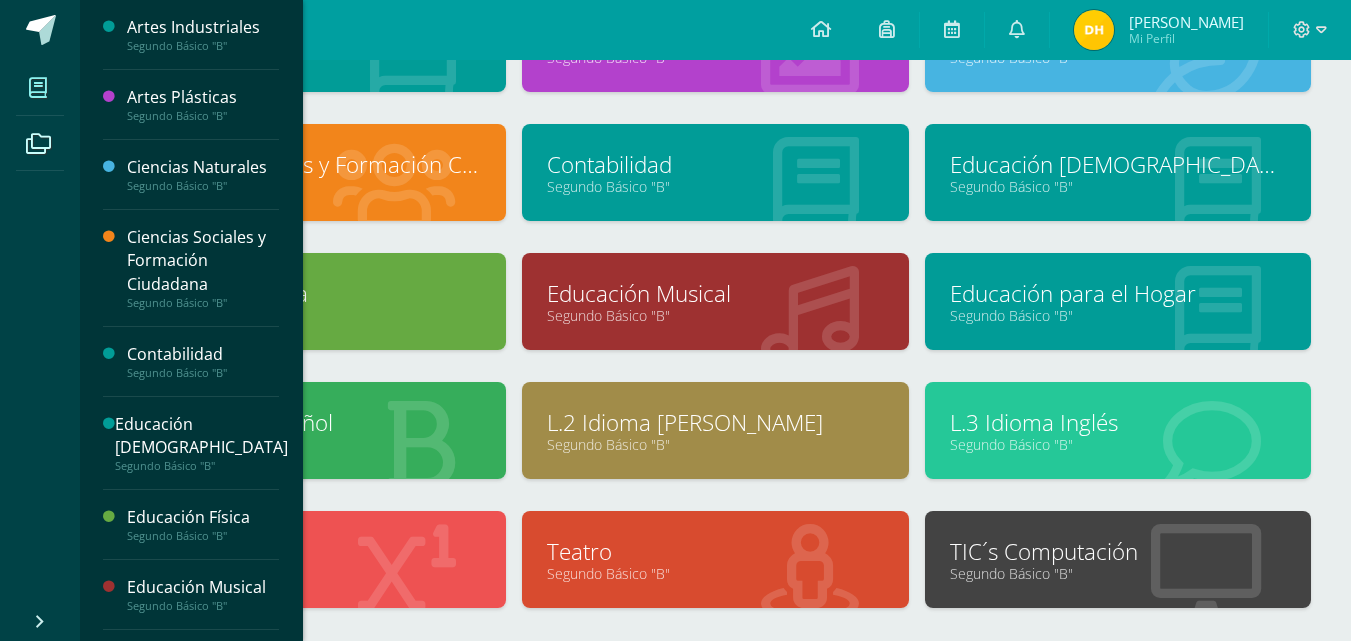 scroll, scrollTop: 200, scrollLeft: 0, axis: vertical 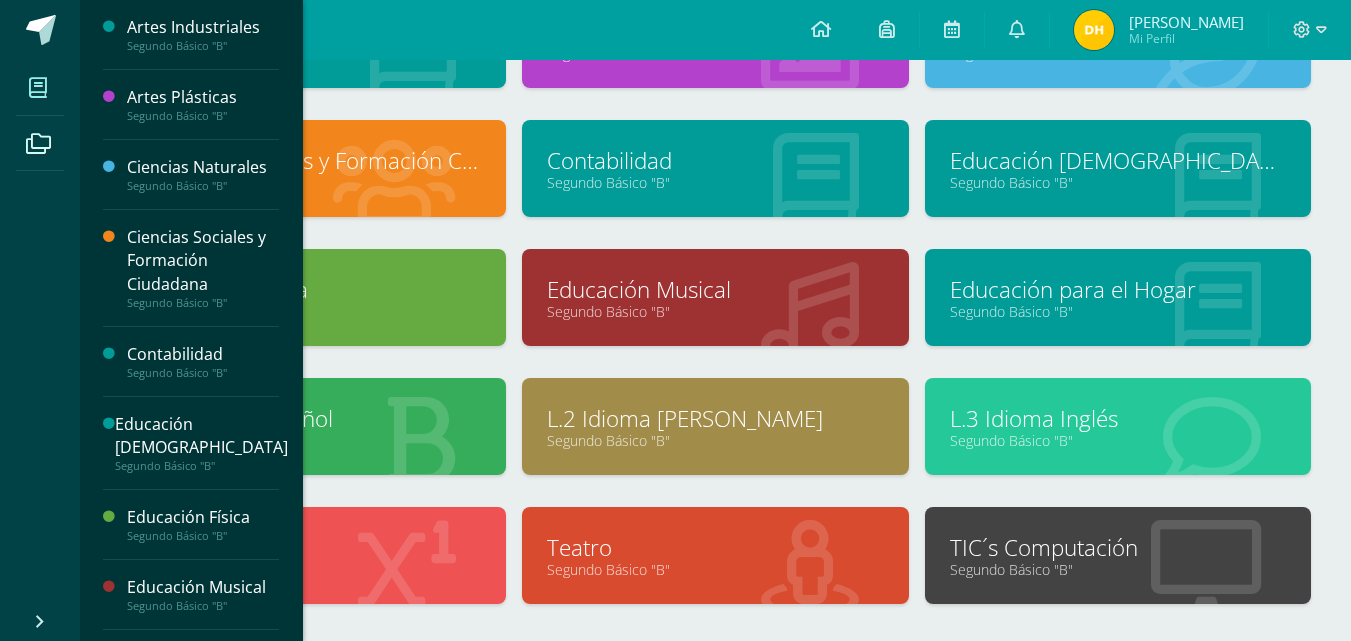 click on "Segundo Básico "B"" at bounding box center (715, 440) 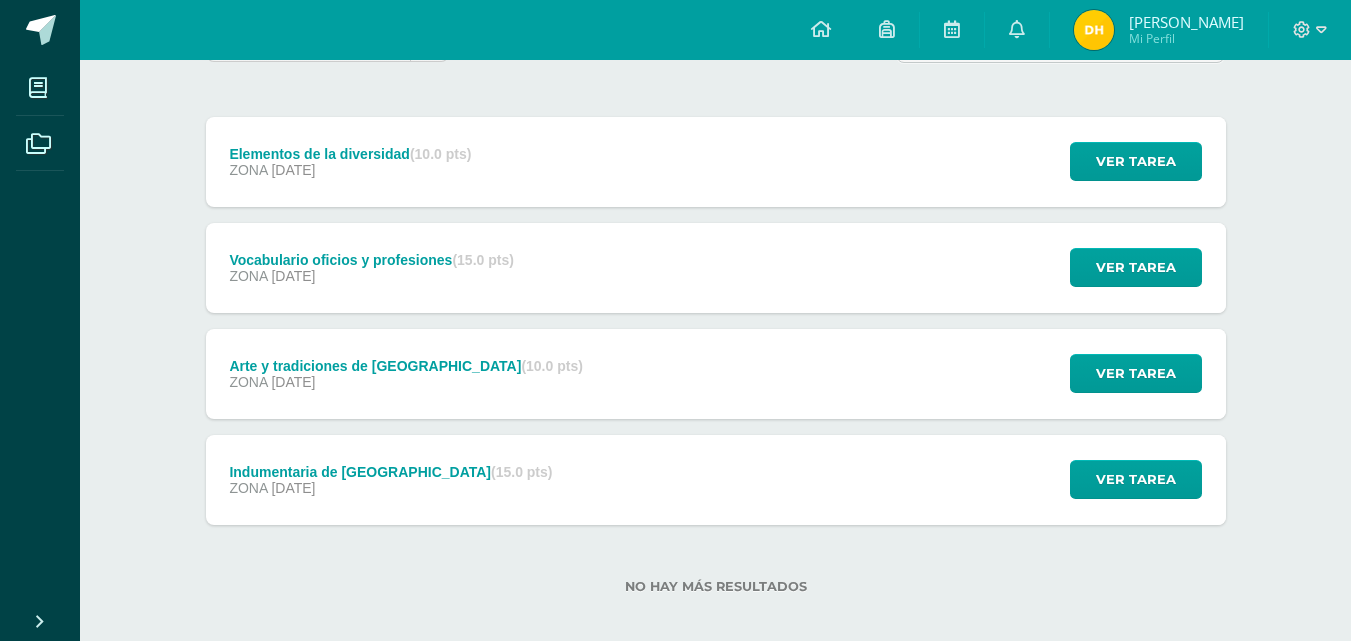 scroll, scrollTop: 233, scrollLeft: 0, axis: vertical 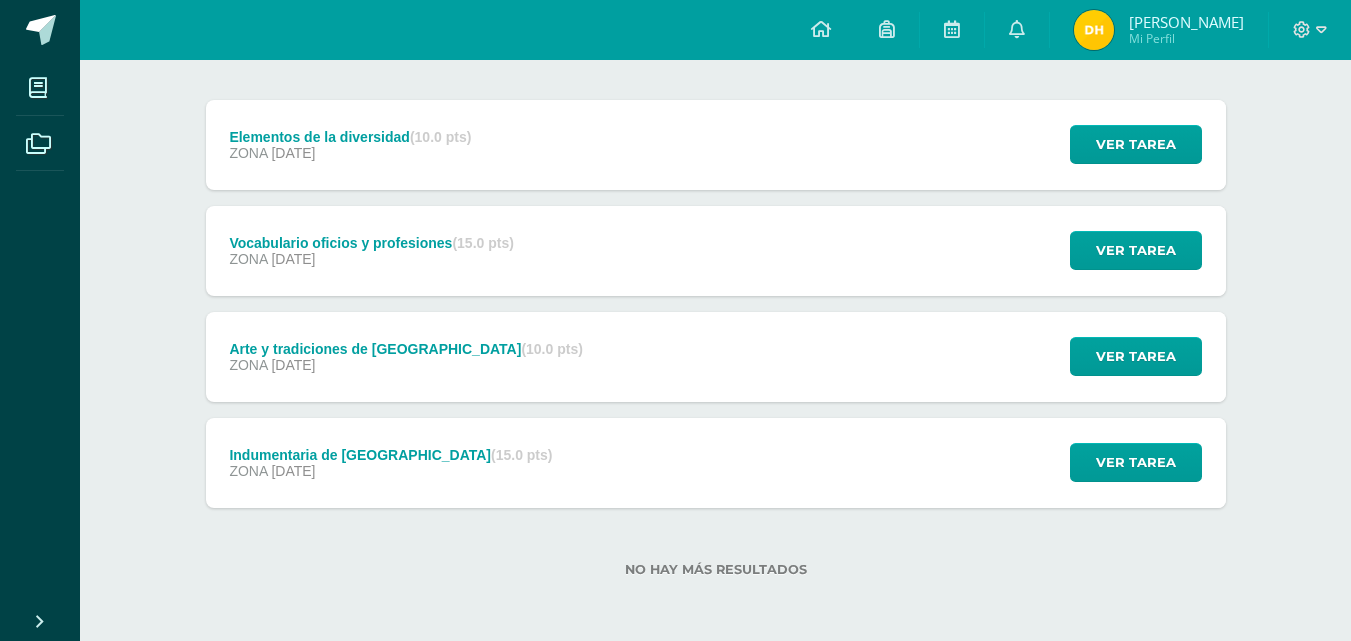 click on "Vocabulario oficios y profesiones  (15.0 pts)
ZONA
02 de July
Ver tarea
Vocabulario oficios y profesiones
L.2 Idioma Maya Kaqchikel
Cargando contenido" at bounding box center [716, 251] 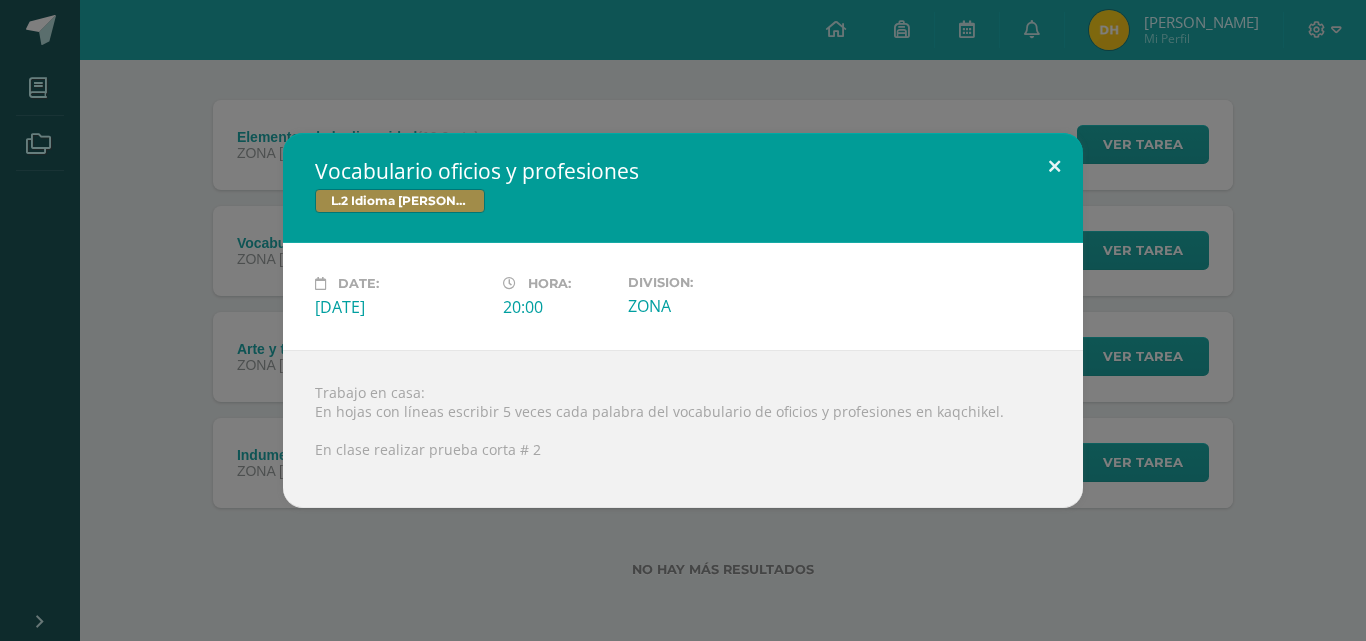 click at bounding box center [1054, 167] 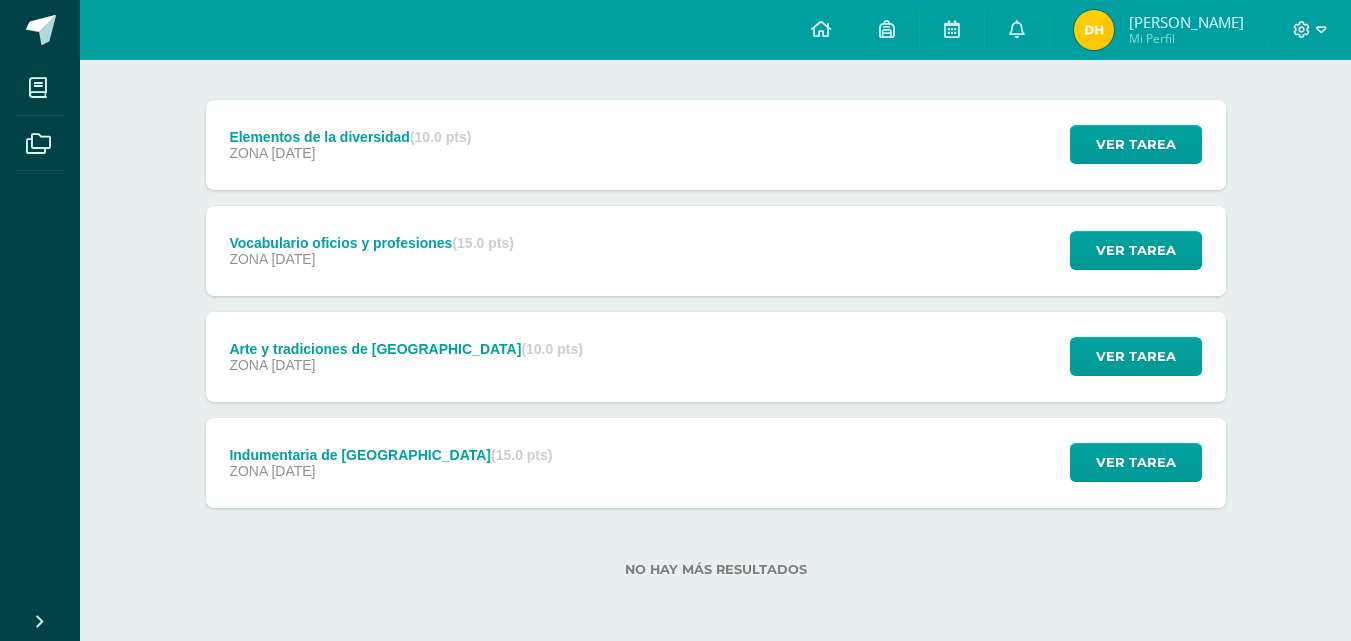 click on "Arte y tradiciones de Guatemala  (10.0 pts)
ZONA
18 de June
Ver tarea
Arte y tradiciones de Guatemala
L.2 Idioma Maya Kaqchikel
Cargando contenido" at bounding box center (716, 357) 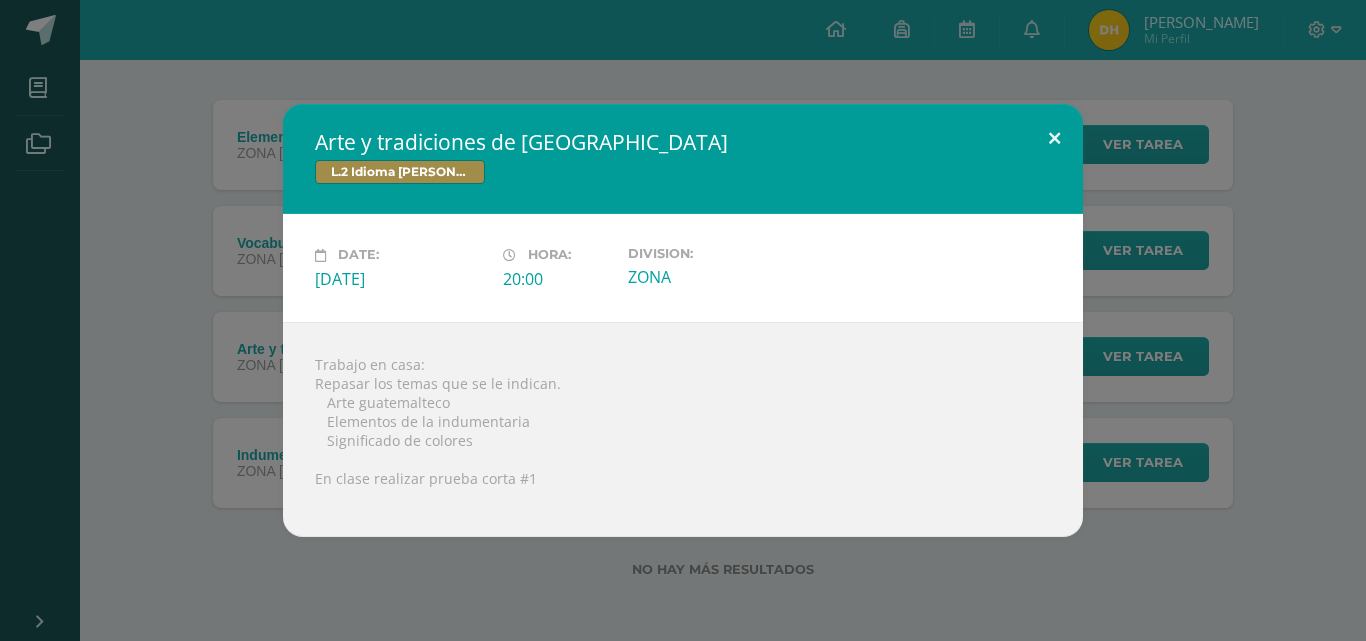 click at bounding box center [1054, 138] 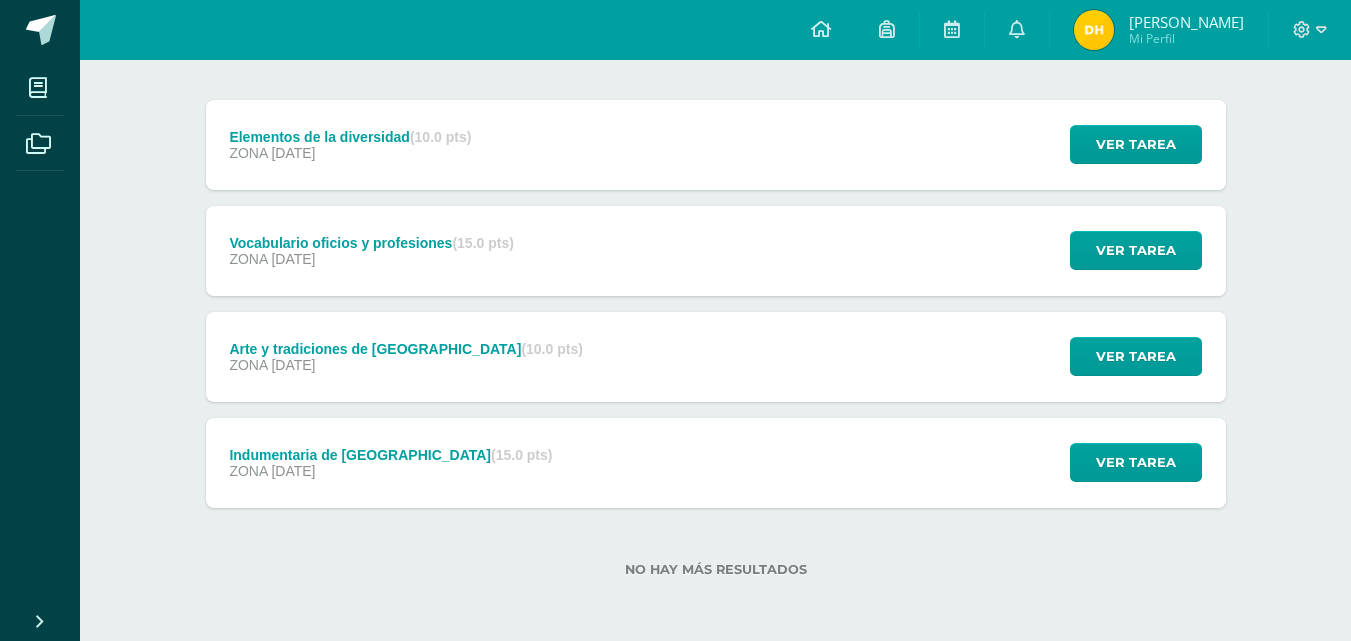click on "Vocabulario oficios y profesiones  (15.0 pts)
ZONA
02 de July
Ver tarea
Vocabulario oficios y profesiones
L.2 Idioma Maya Kaqchikel
Date:
Wednesday 02 de July
Hora:" at bounding box center [716, 251] 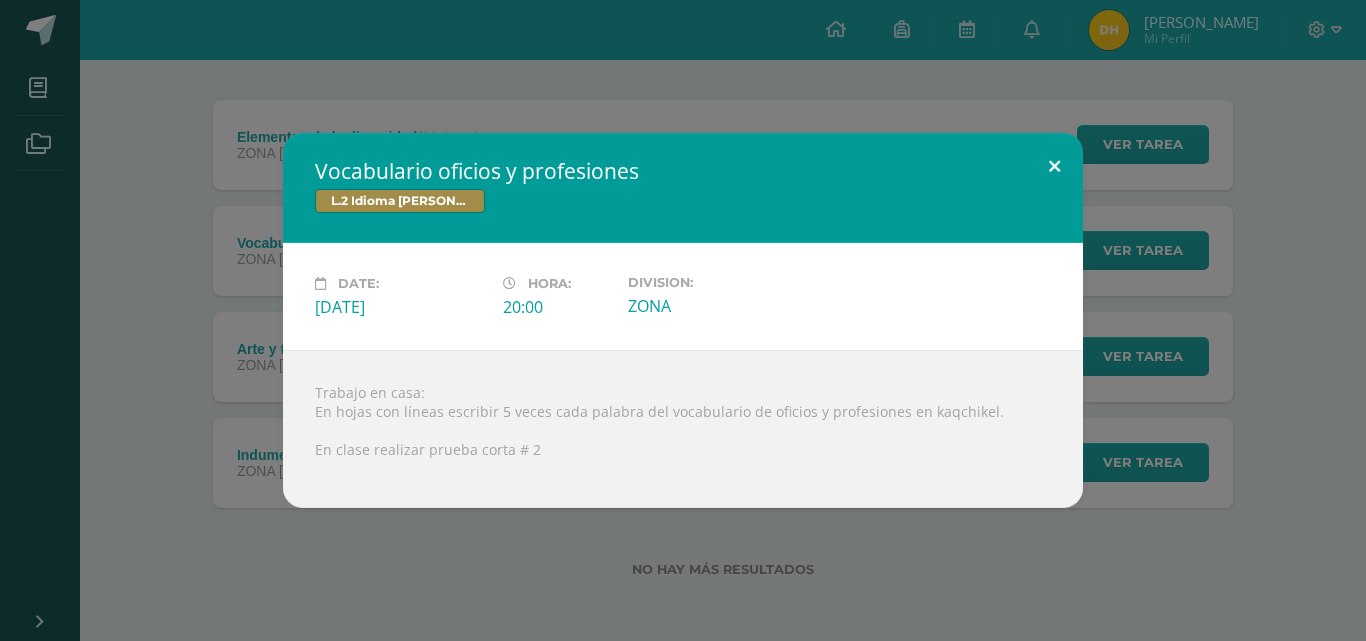 click at bounding box center [1054, 167] 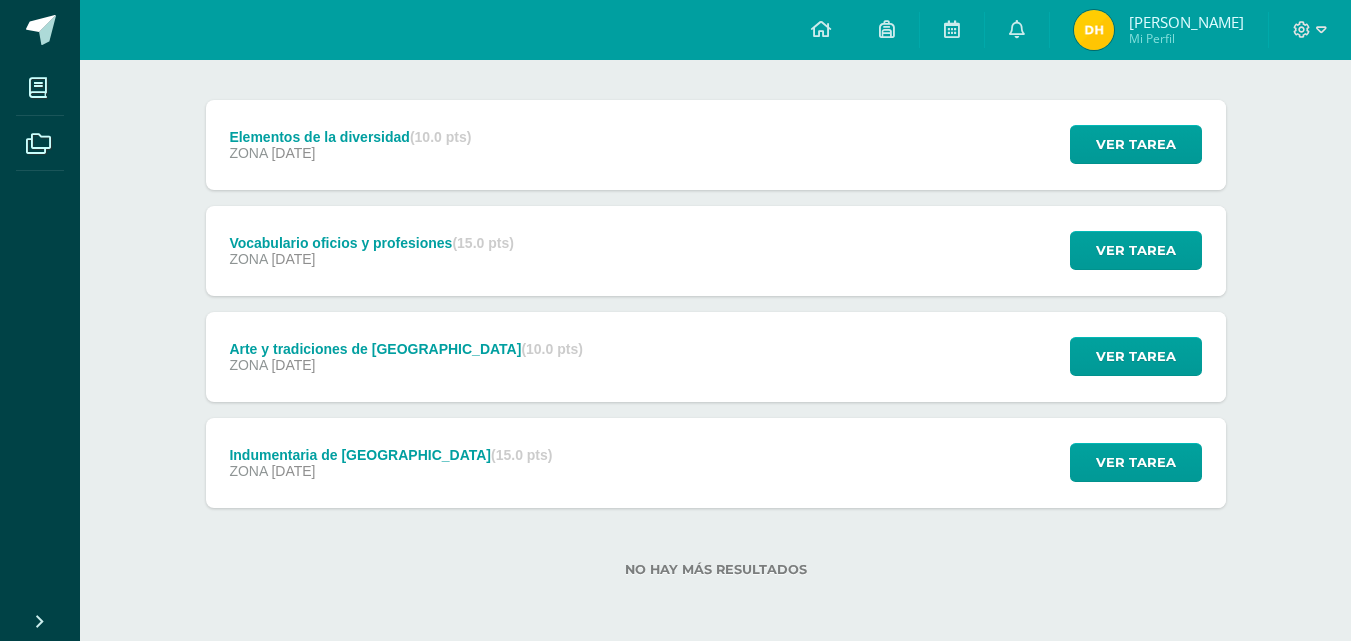 click on "Elementos de la diversidad  (10.0 pts)
ZONA
09 de July
Ver tarea
Elementos de la diversidad
L.2 Idioma Maya Kaqchikel
Cargando contenido" at bounding box center (716, 145) 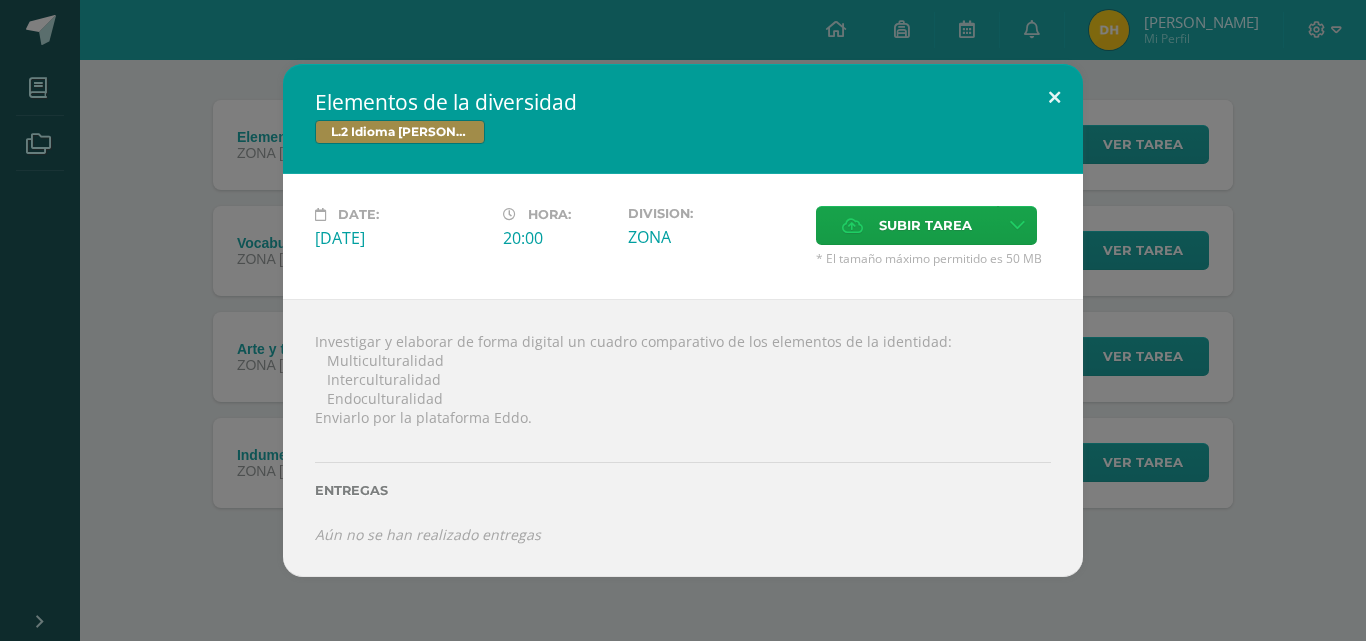 click at bounding box center (1054, 98) 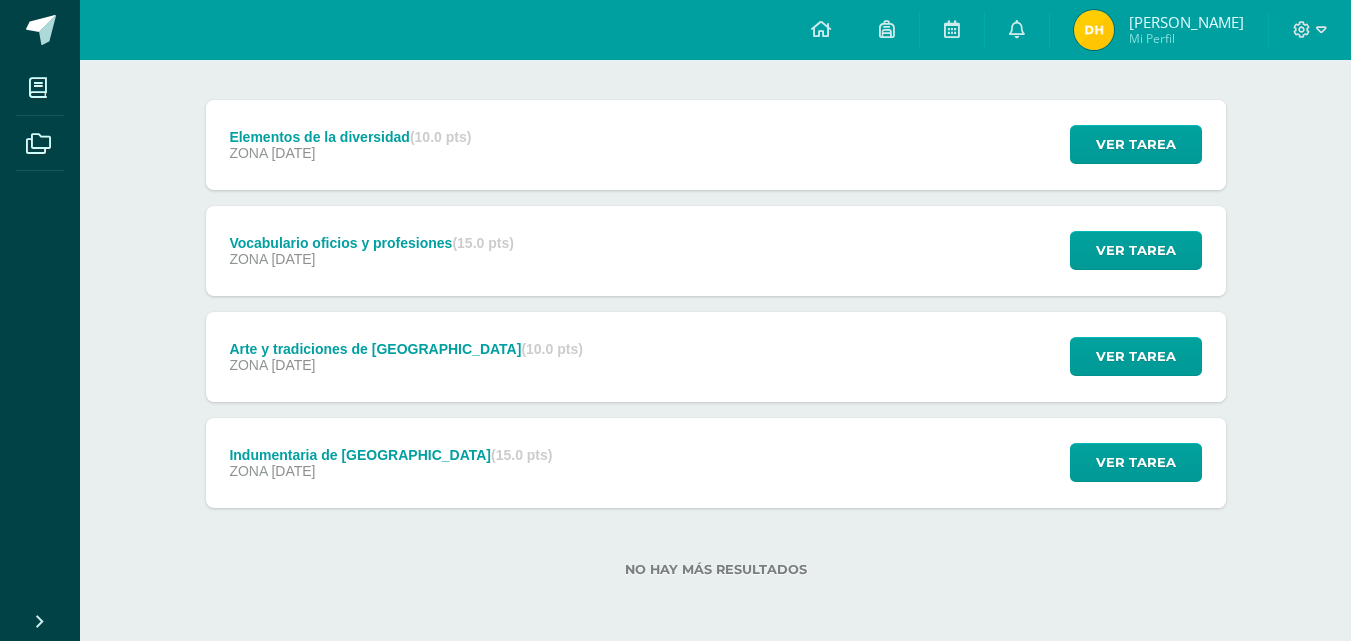 click on "[PERSON_NAME]" at bounding box center [1186, 22] 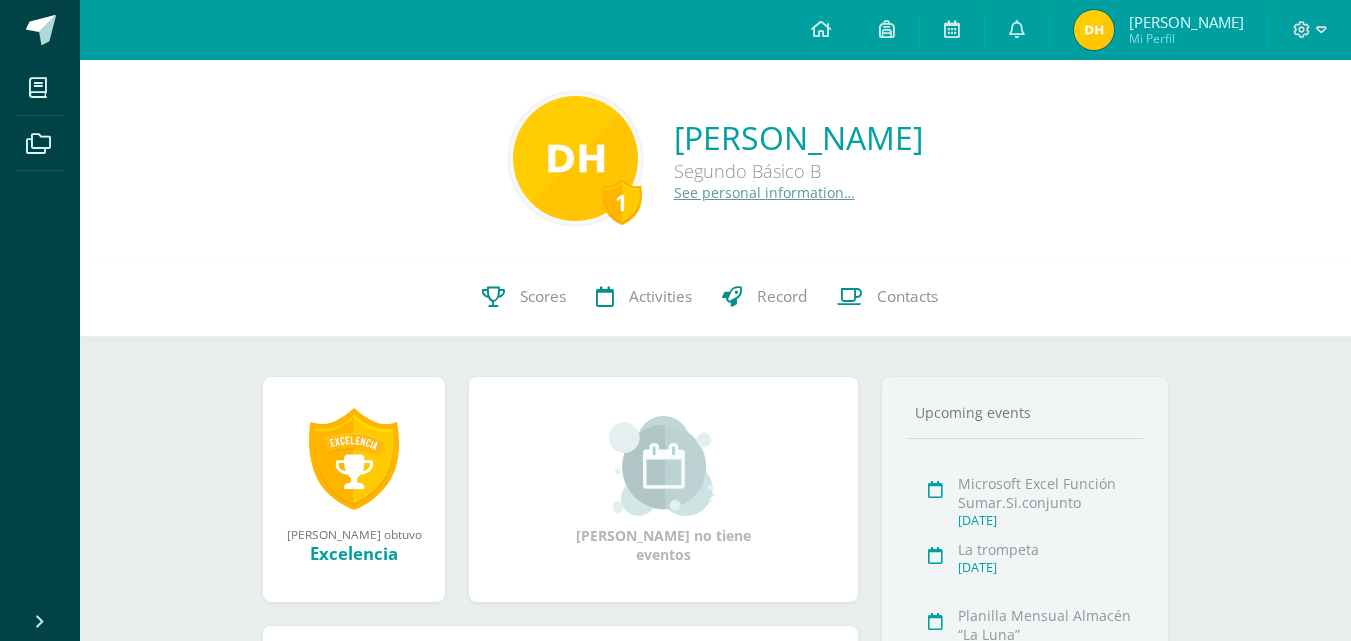 scroll, scrollTop: 0, scrollLeft: 0, axis: both 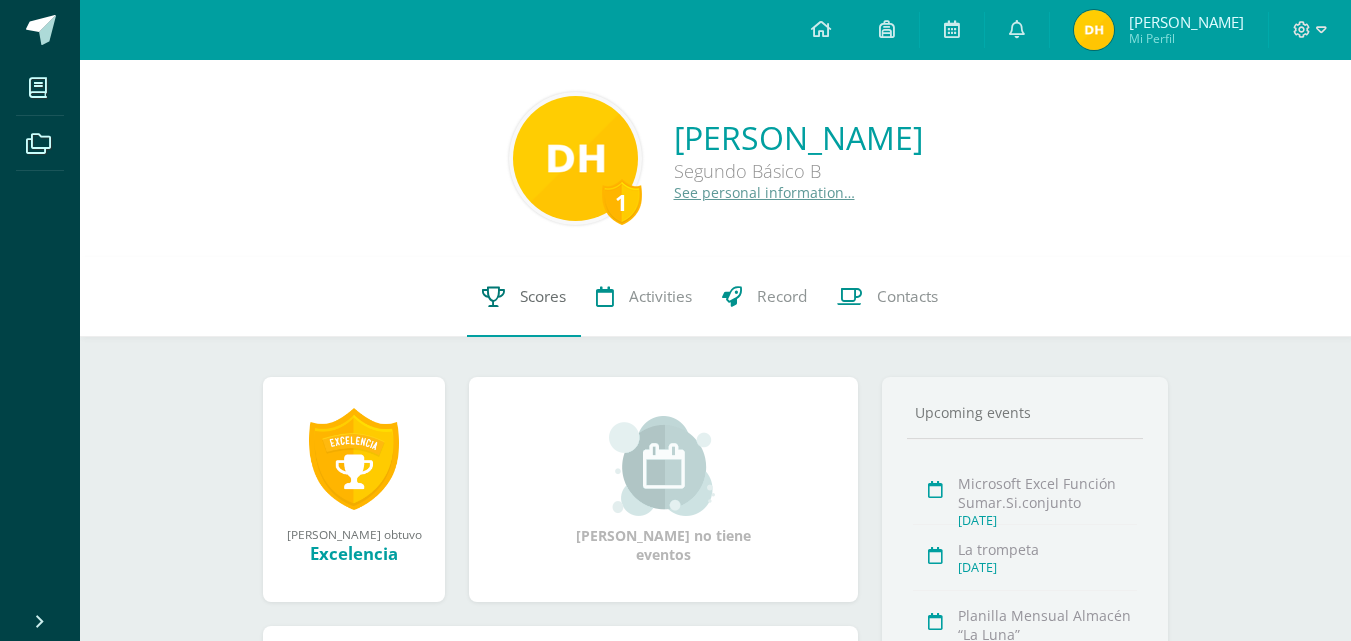 click on "Scores" at bounding box center (524, 297) 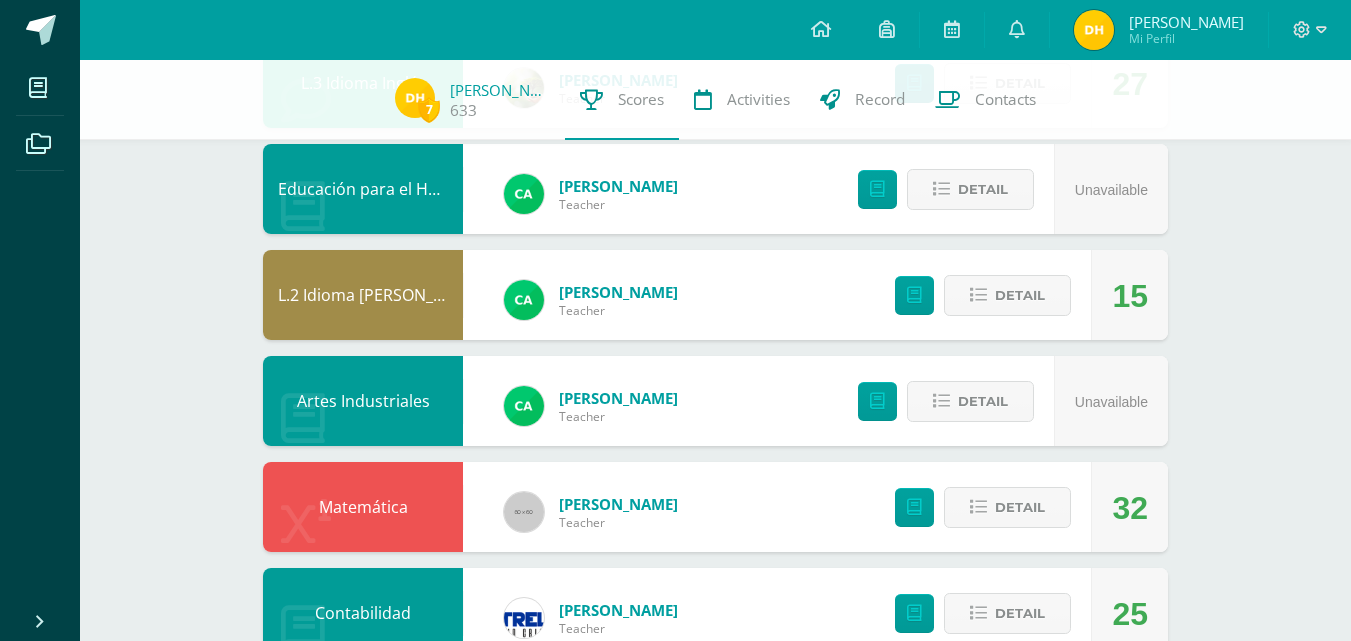 scroll, scrollTop: 487, scrollLeft: 0, axis: vertical 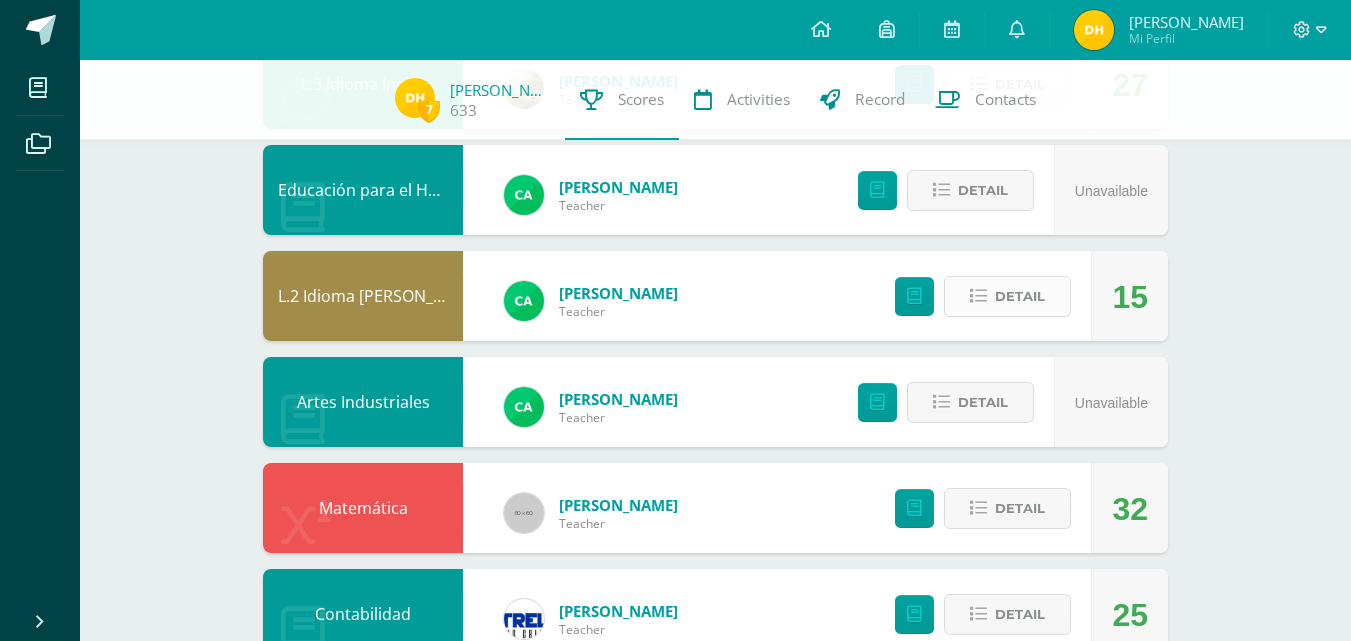 click on "Detail" at bounding box center (1020, 296) 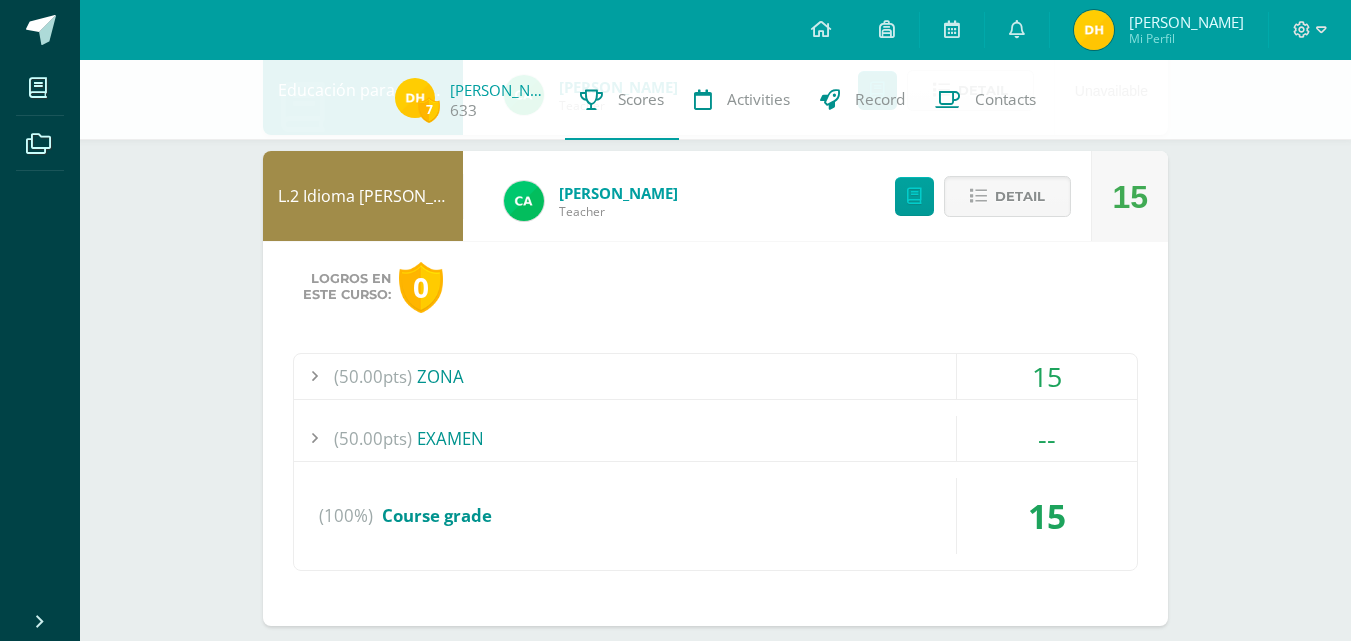 click on "(50.00pts)
ZONA" at bounding box center [715, 376] 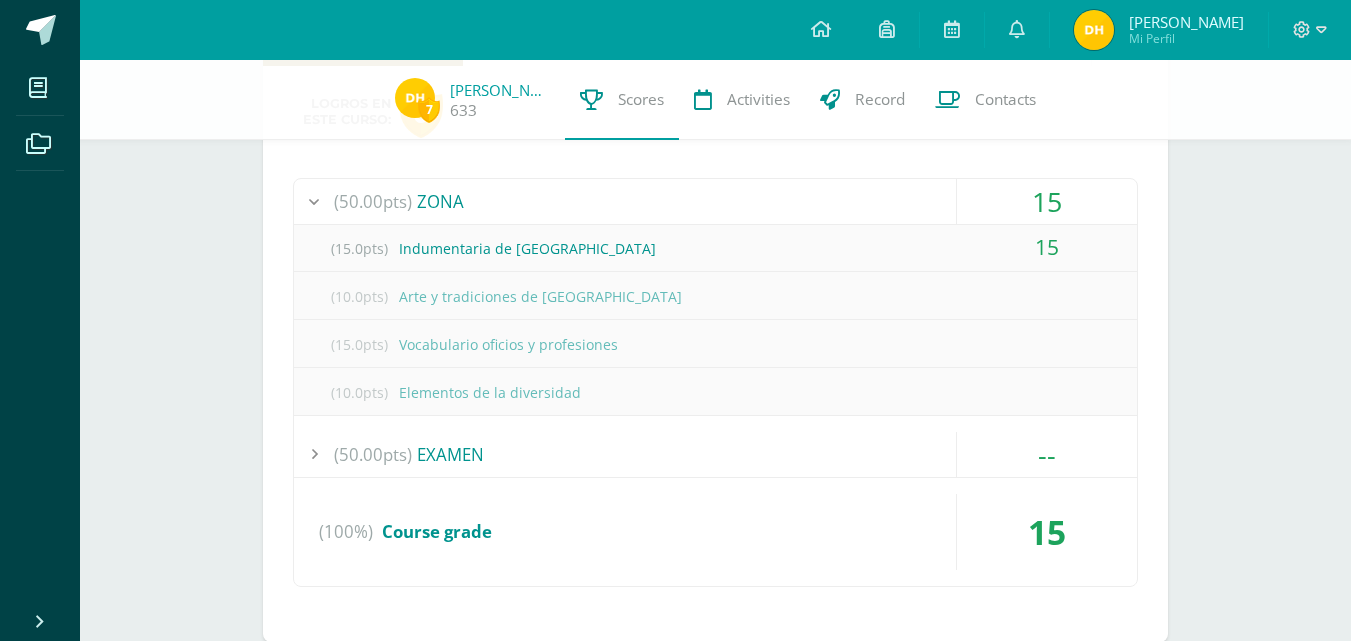 scroll, scrollTop: 787, scrollLeft: 0, axis: vertical 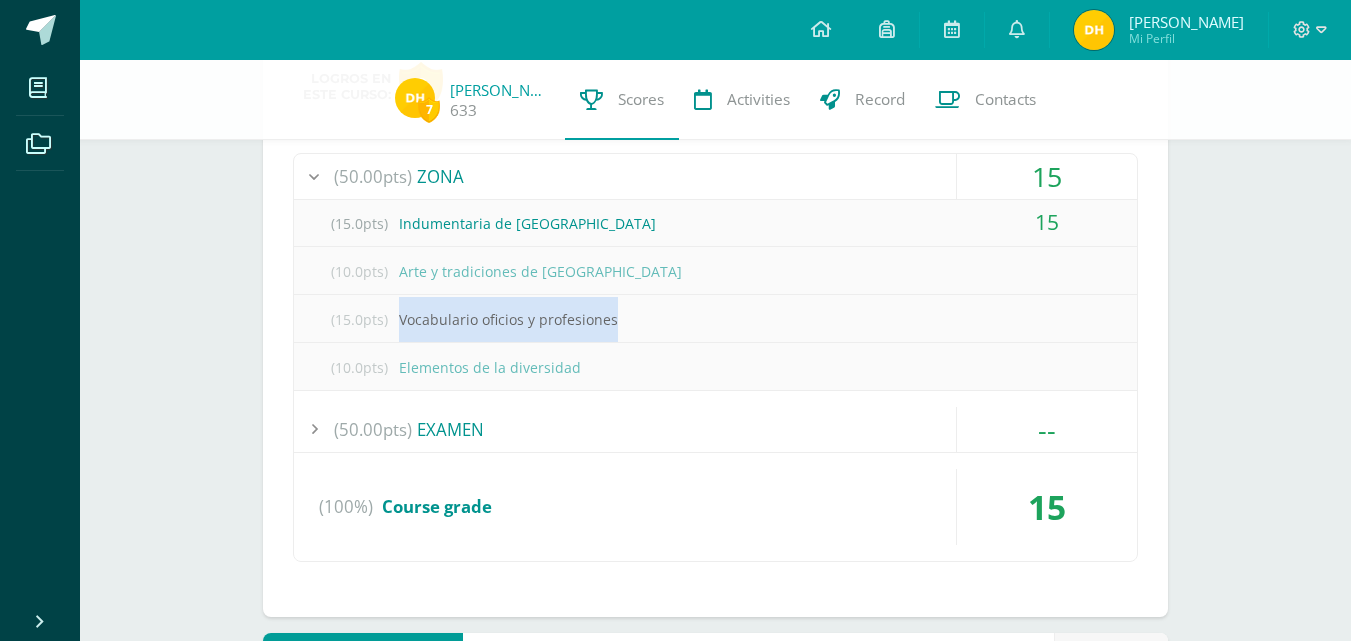 drag, startPoint x: 401, startPoint y: 325, endPoint x: 636, endPoint y: 326, distance: 235.00212 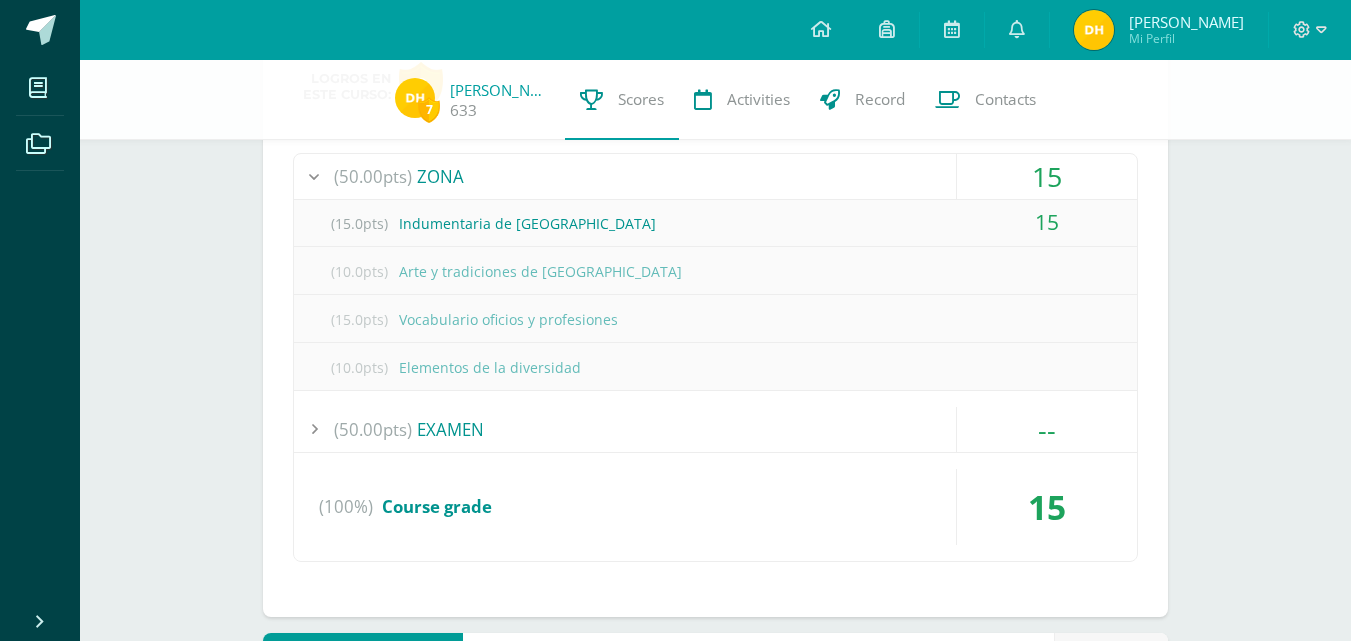 click on "Logros en
este curso:
0
(50.00pts)
ZONA
15
(15.0pts)  Indumentaria de [GEOGRAPHIC_DATA]
15
(10.0pts)   (15.0pts)" at bounding box center (715, 329) 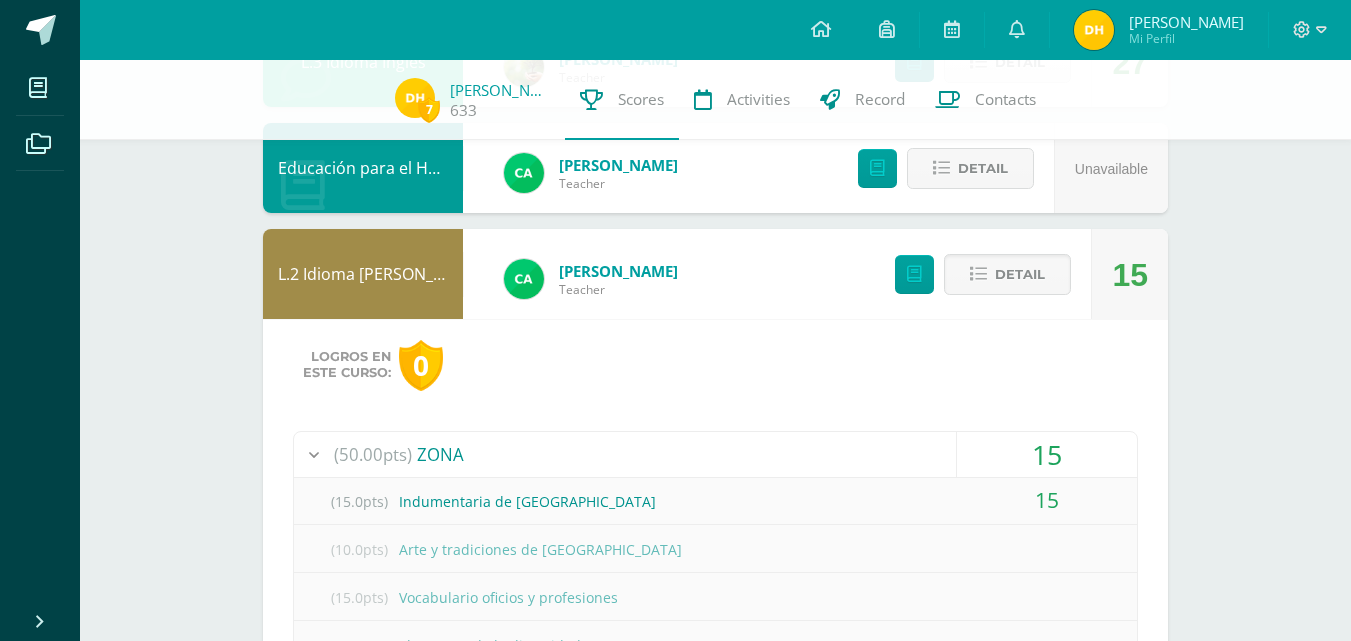 scroll, scrollTop: 487, scrollLeft: 0, axis: vertical 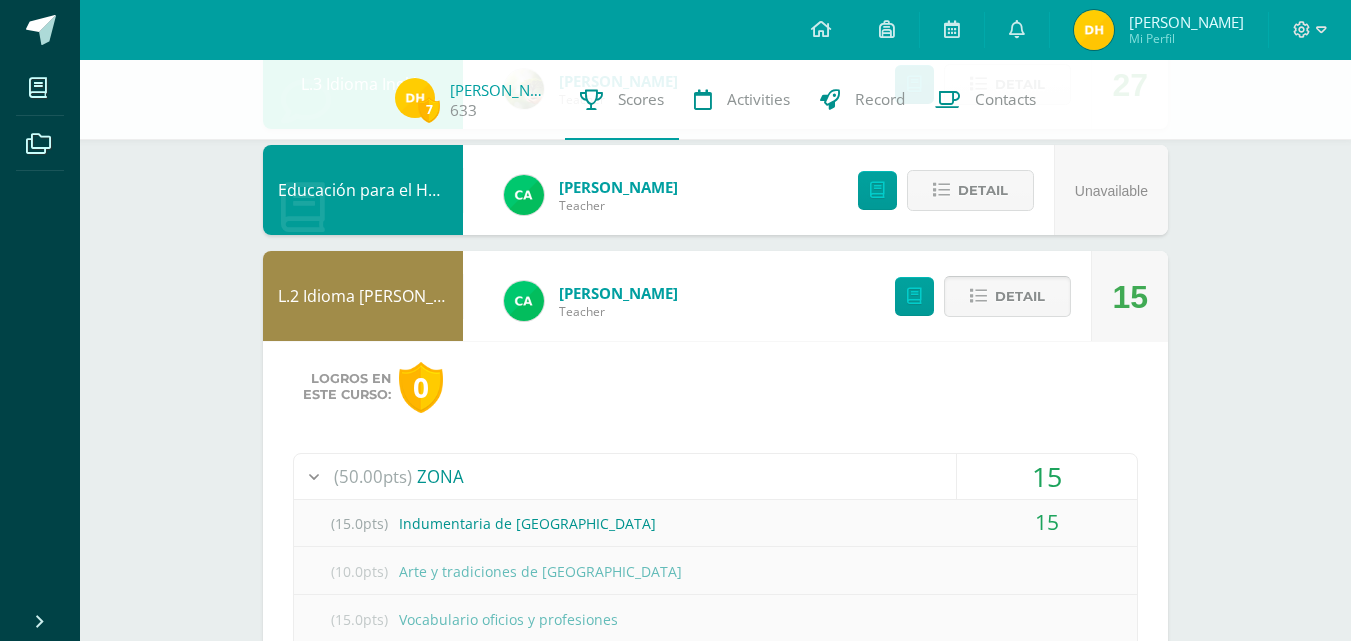 click on "Detail" at bounding box center (1007, 296) 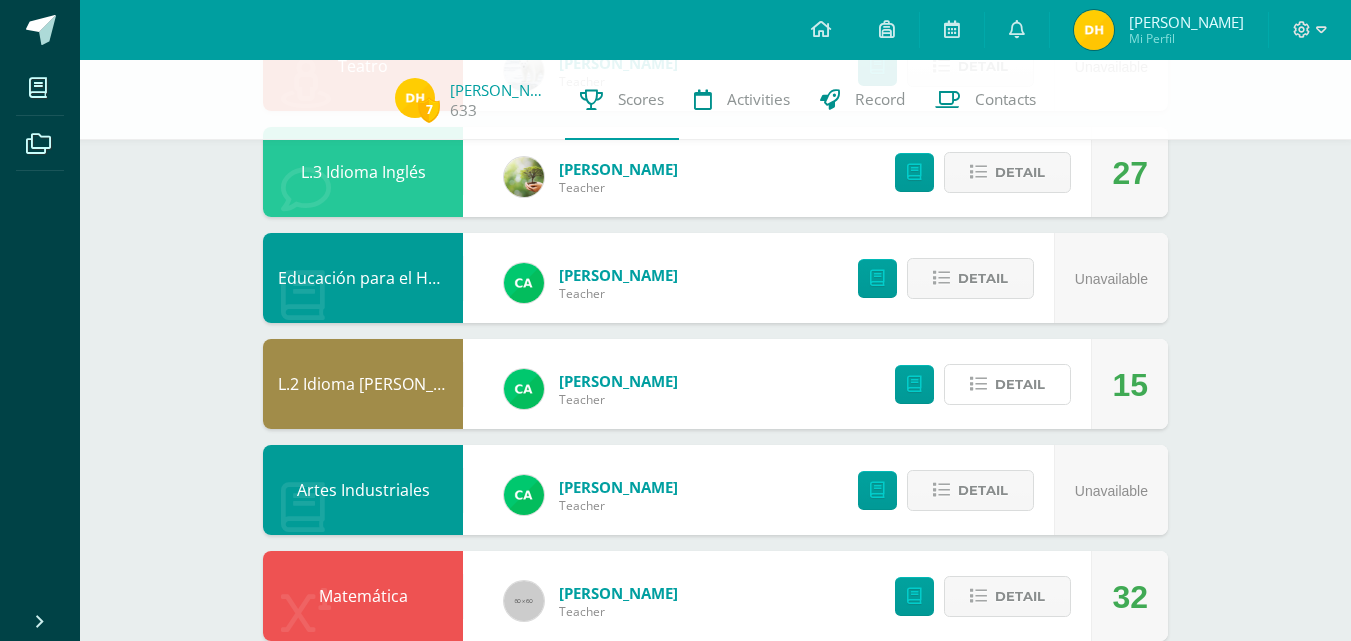 scroll, scrollTop: 387, scrollLeft: 0, axis: vertical 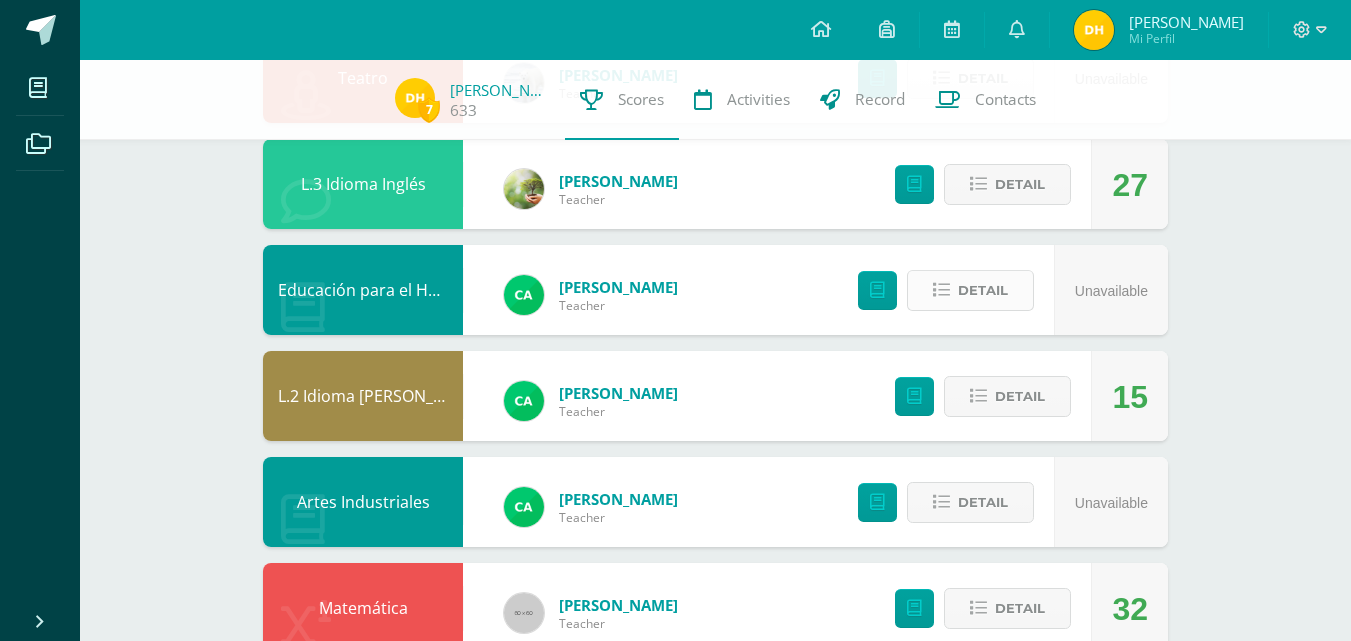 click on "Detail" at bounding box center (983, 290) 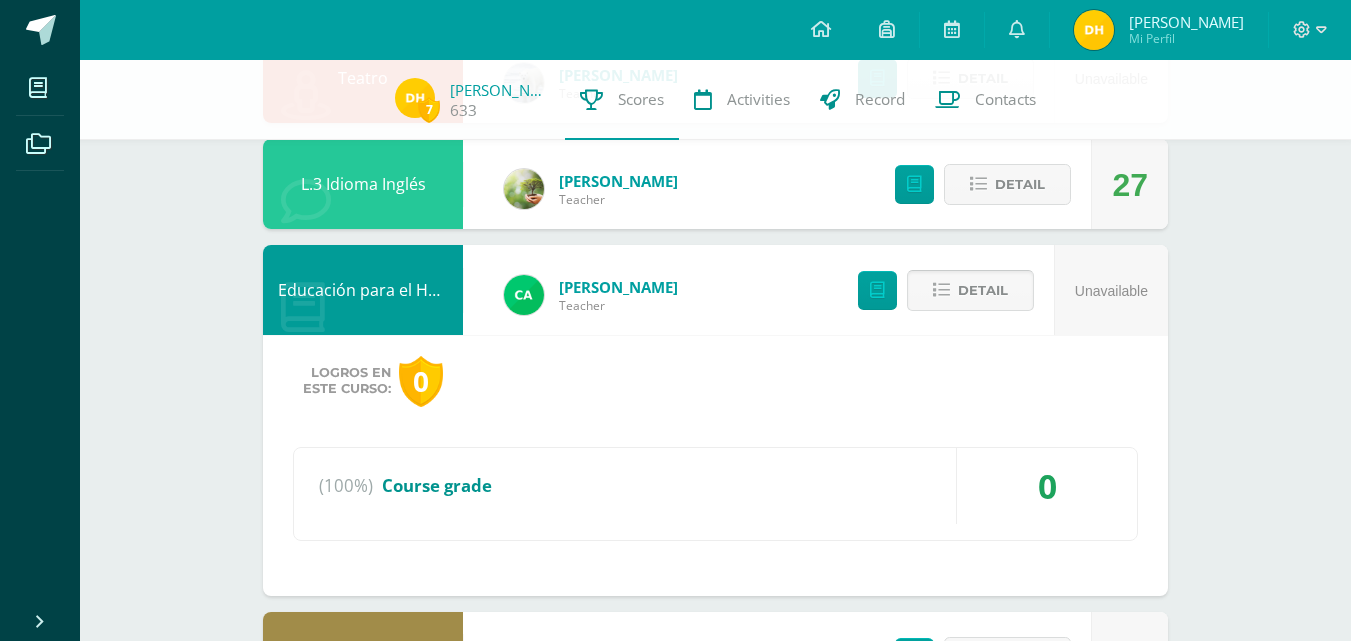 click on "Detail" at bounding box center (983, 290) 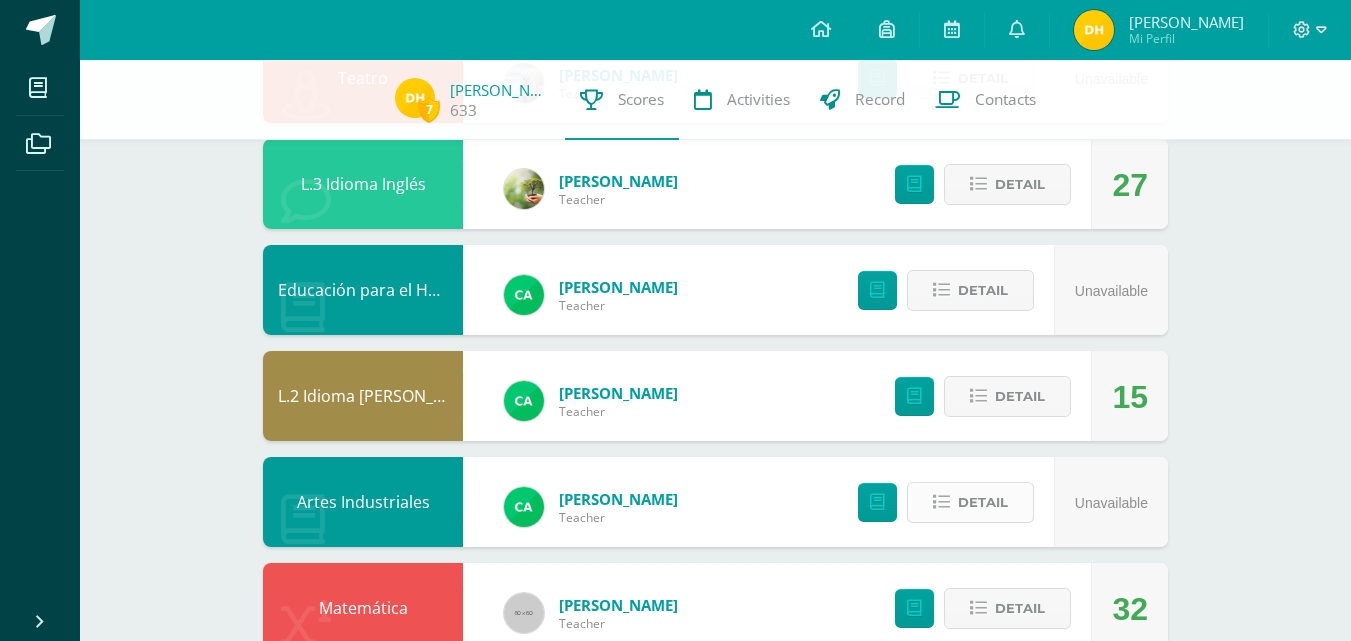 click on "Detail" at bounding box center (970, 502) 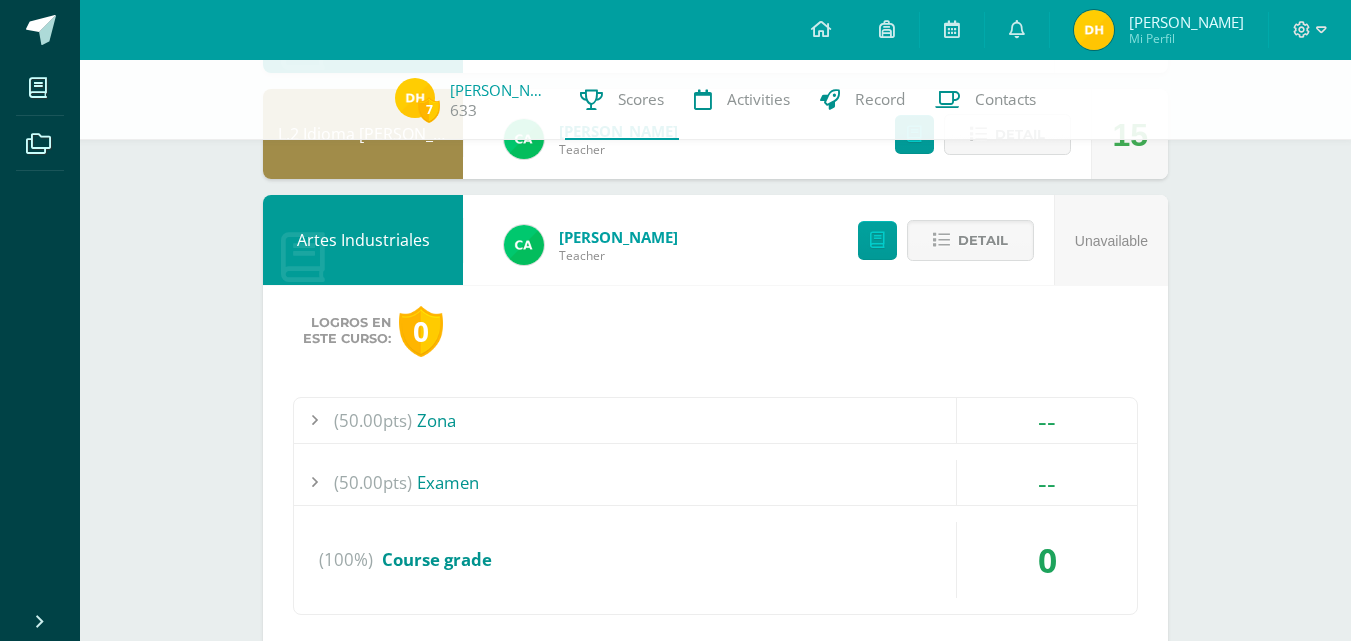 scroll, scrollTop: 687, scrollLeft: 0, axis: vertical 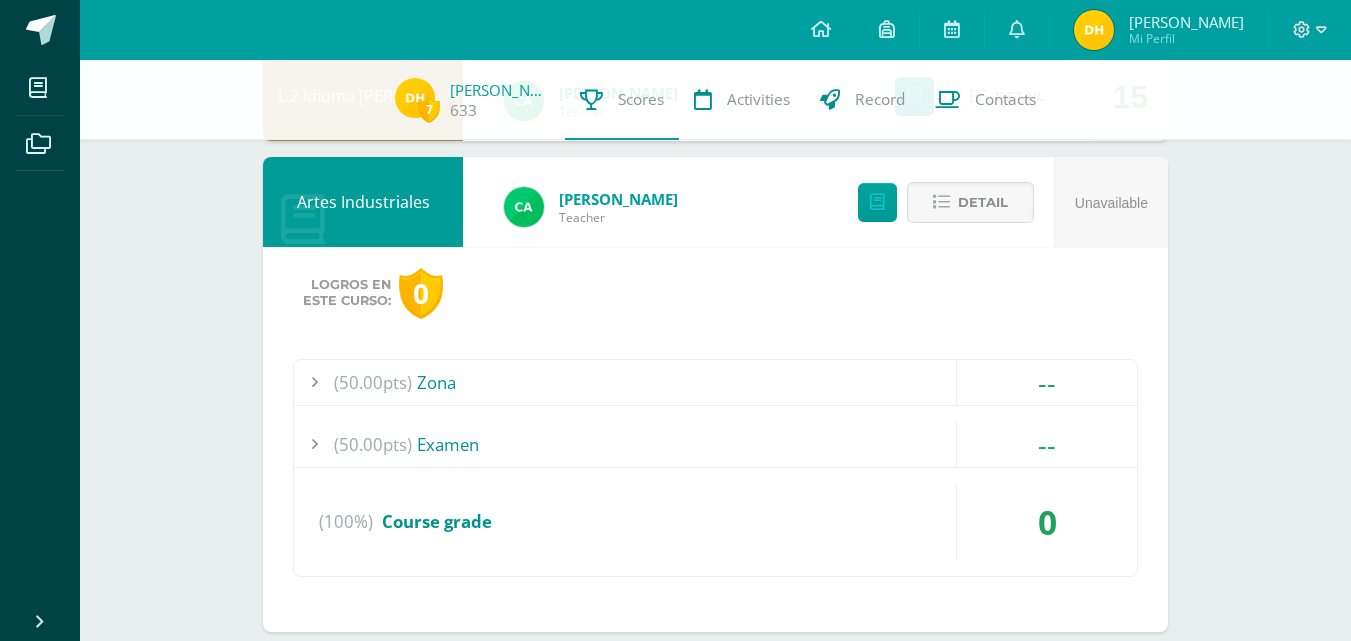 click on "(50.00pts)
Zona" at bounding box center [715, 382] 